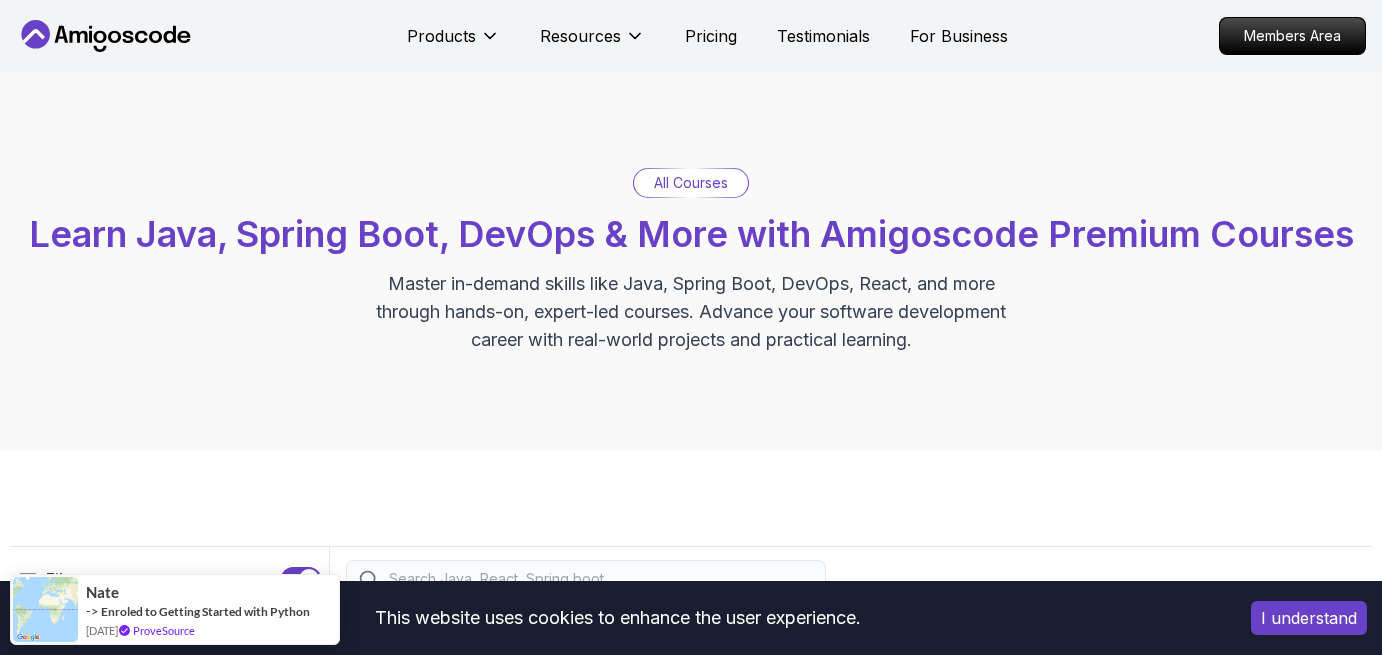 scroll, scrollTop: 0, scrollLeft: 0, axis: both 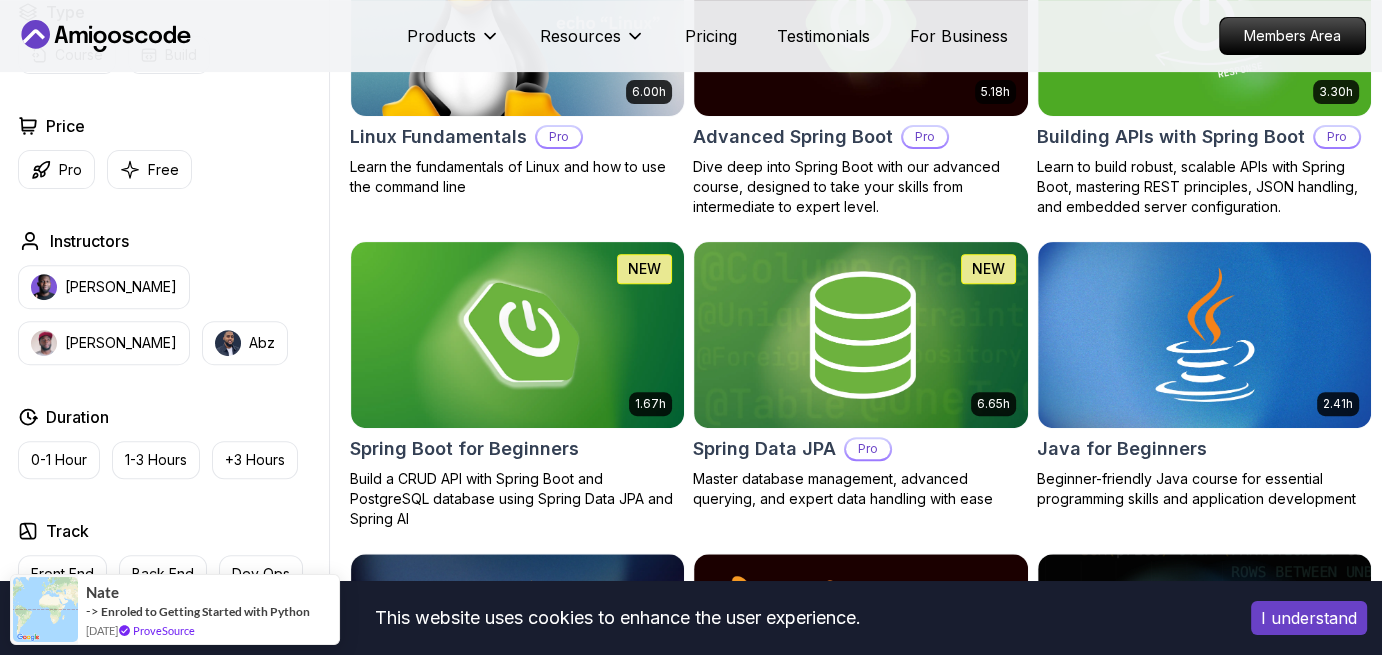 click on "Products Resources Pricing Testimonials For Business Members Area" at bounding box center [691, 36] 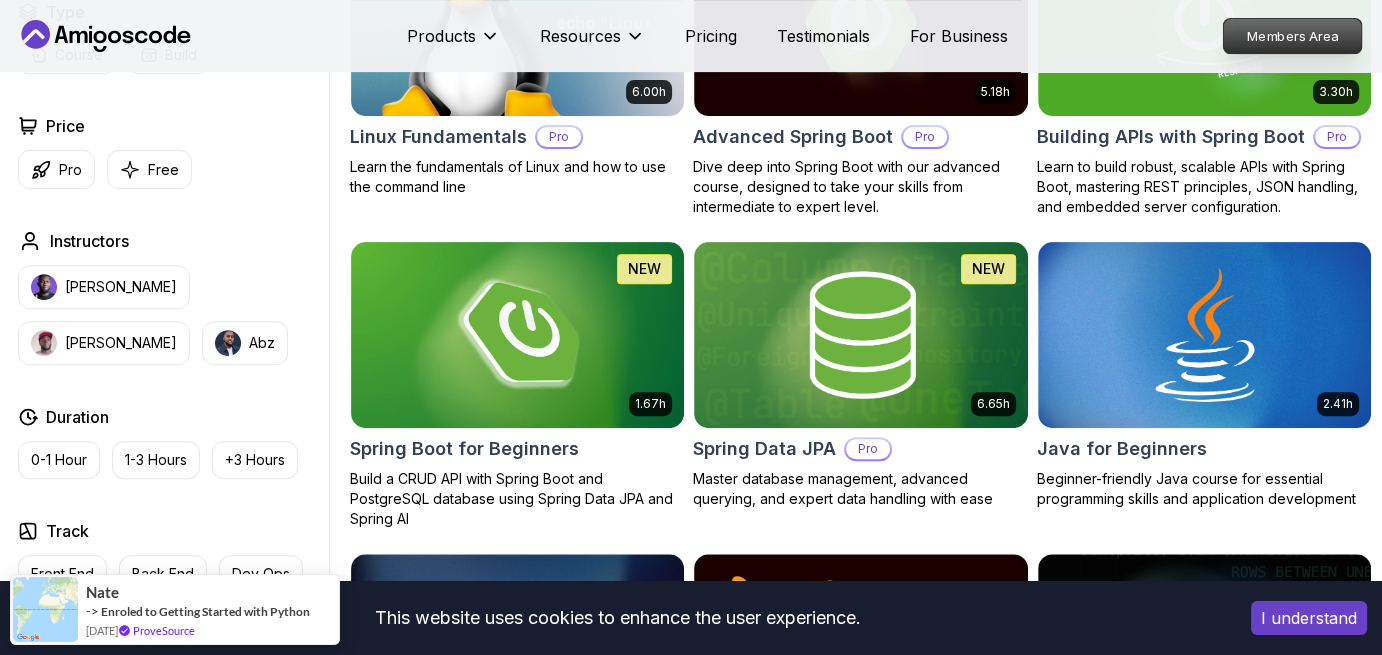click on "Members Area" at bounding box center (1293, 36) 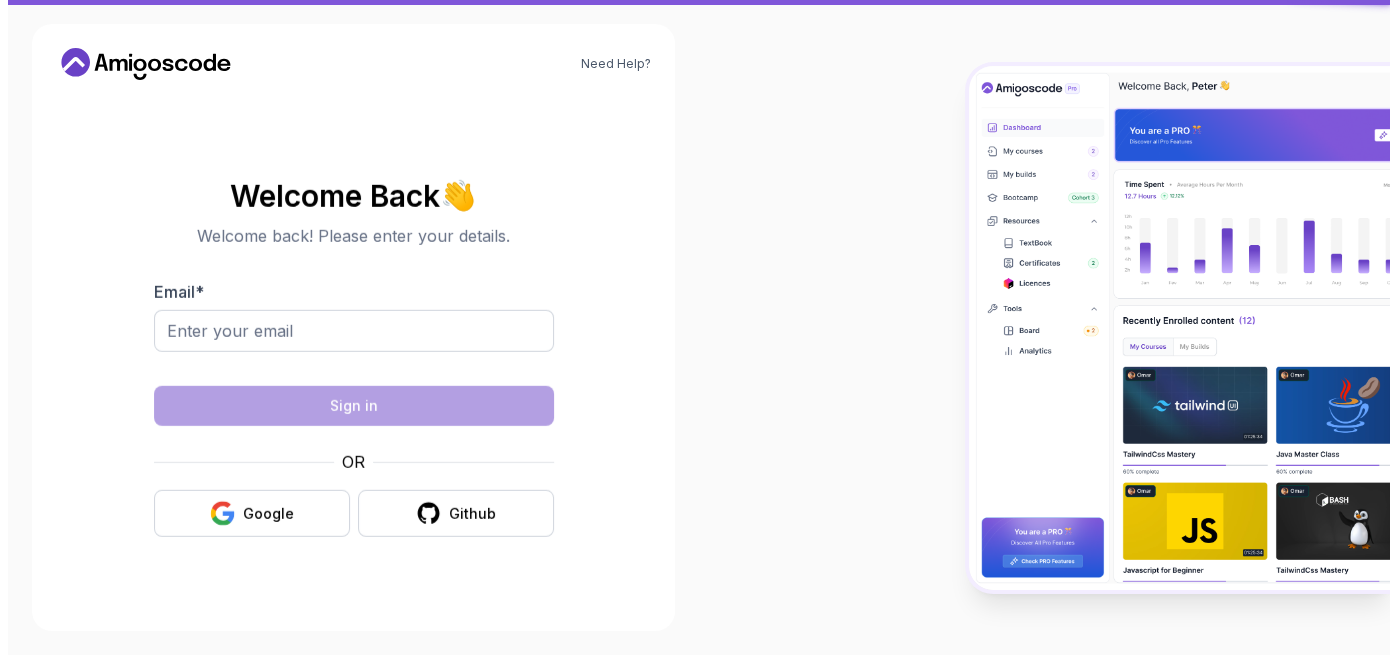 scroll, scrollTop: 0, scrollLeft: 0, axis: both 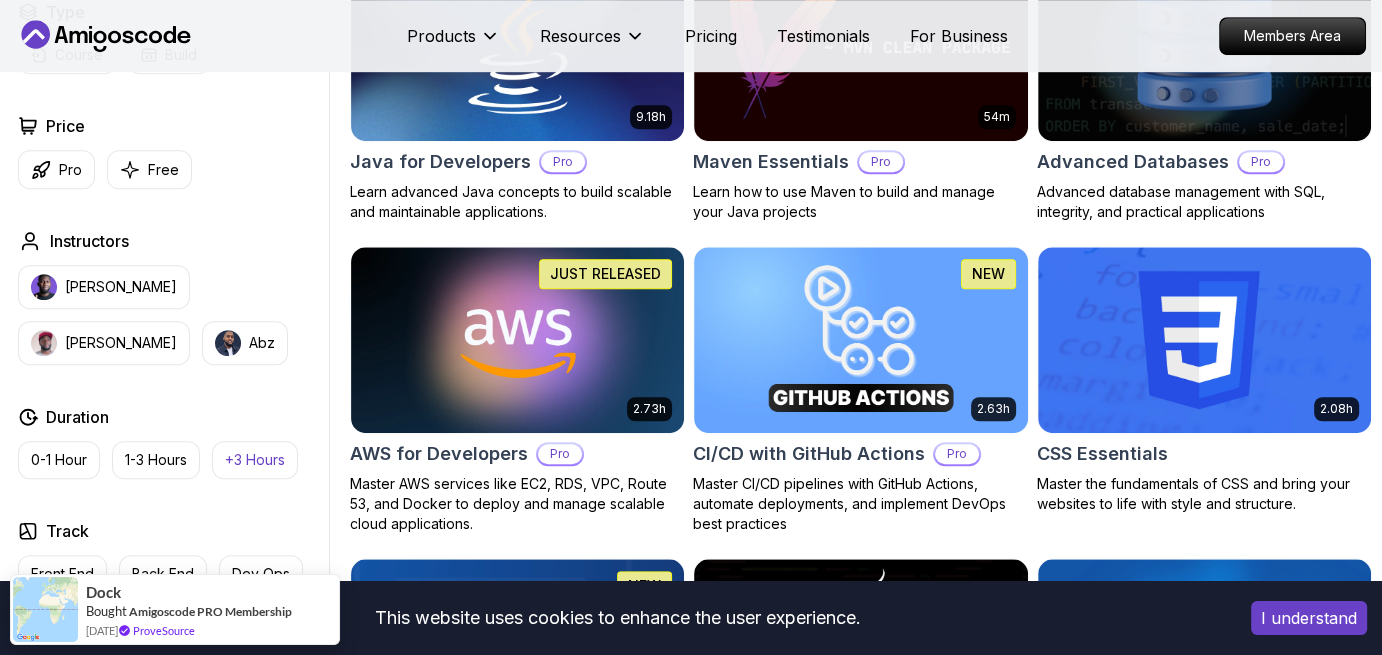 click on "0-1 Hour 1-3 Hours +3 Hours" at bounding box center (169, 460) 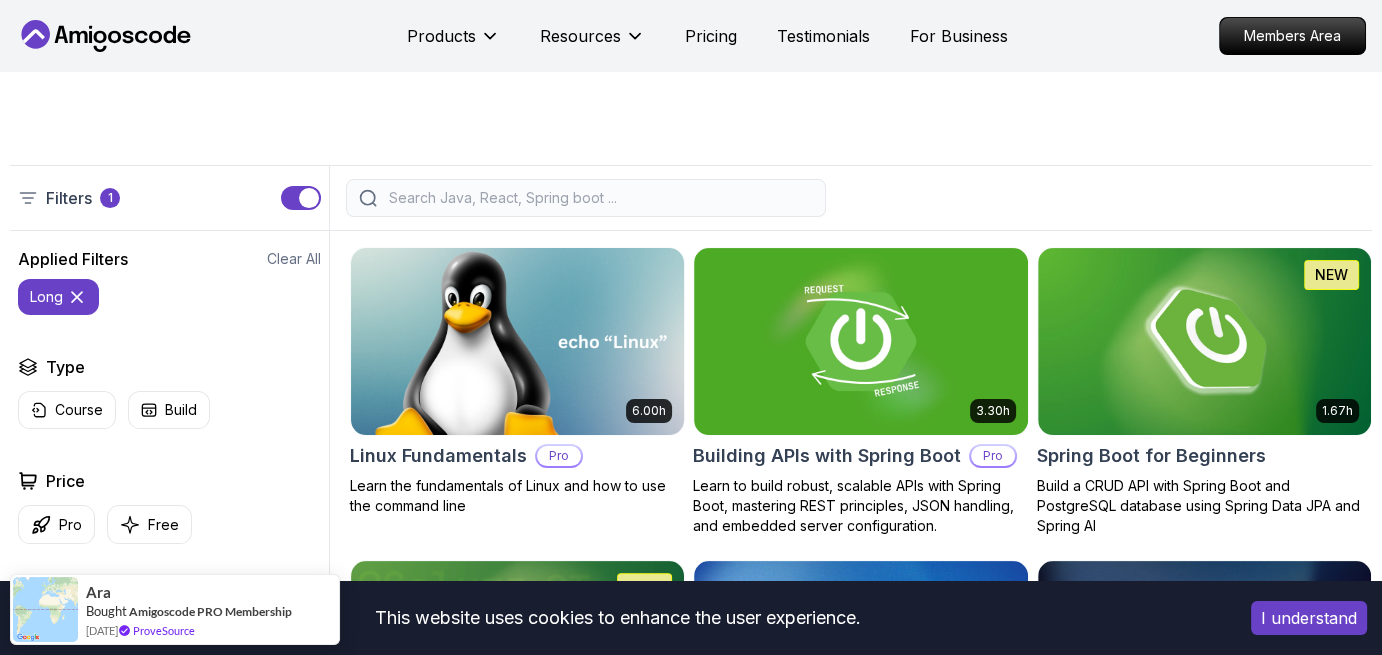 scroll, scrollTop: 300, scrollLeft: 0, axis: vertical 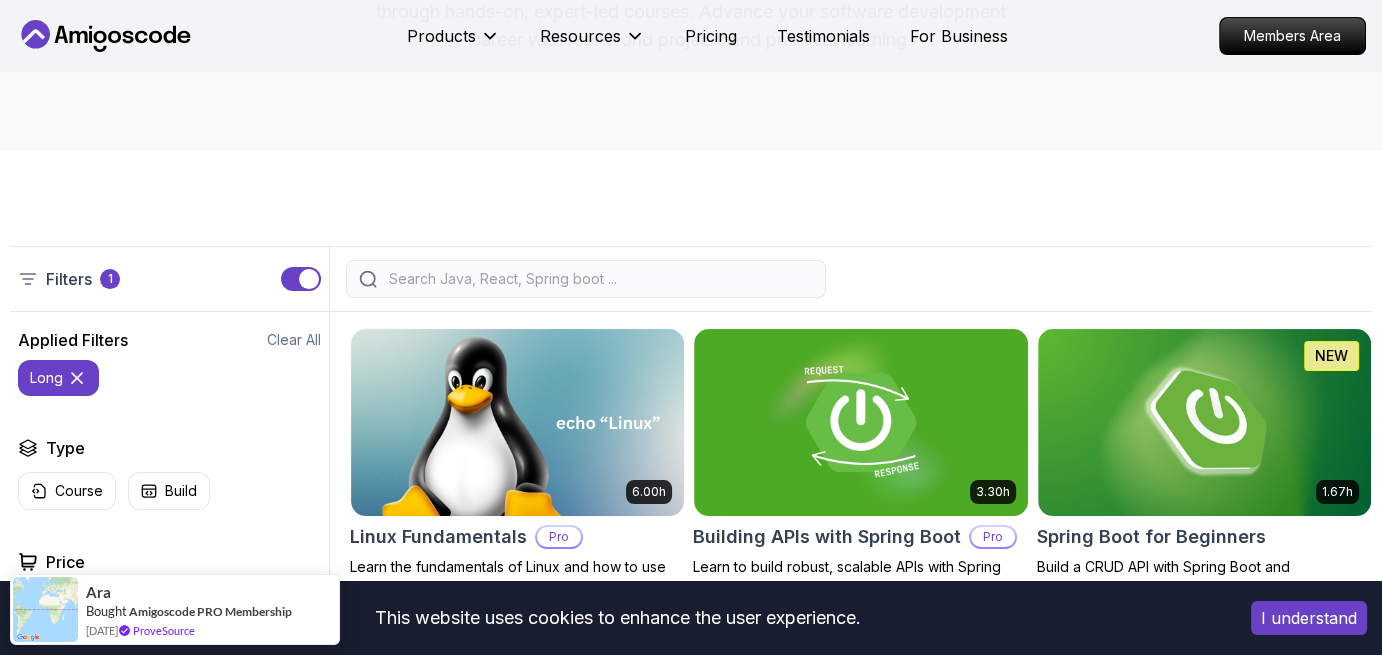 click at bounding box center (599, 279) 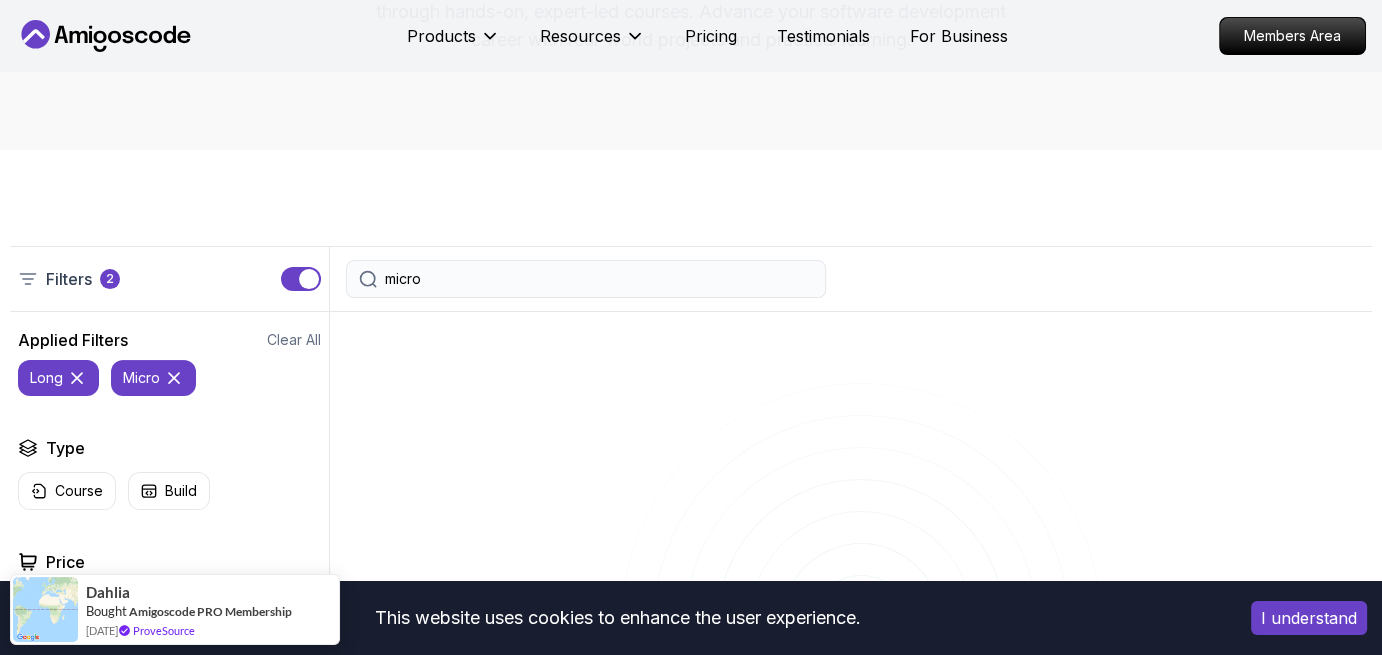 click on "This website uses cookies to enhance the user experience. I understand Products Resources Pricing Testimonials For Business Members Area Products Resources Pricing Testimonials For Business Members Area All Courses Learn Java, Spring Boot, DevOps & More with Amigoscode Premium Courses Master in-demand skills like Java, Spring Boot, DevOps, React, and more through hands-on, expert-led courses. Advance your software development career with real-world projects and practical learning. Filters 2 micro Filters 2 Applied Filters Clear All long micro Type Course Build Price Pro Free Instructors [PERSON_NAME] [PERSON_NAME] Duration 0-1 Hour 1-3 Hours +3 Hours Track Front End Back End Dev Ops Full Stack Level Junior Mid-level Senior No Results Found Oops! It seems like there are no results matching your filter The One-Stop Platform for   Developers Get unlimited access to coding   courses ,   Quizzes ,   Builds  and   Tools . Start your journey or level up your career with Amigoscode [DATE]! Start for Free Check Courses" at bounding box center (691, 982) 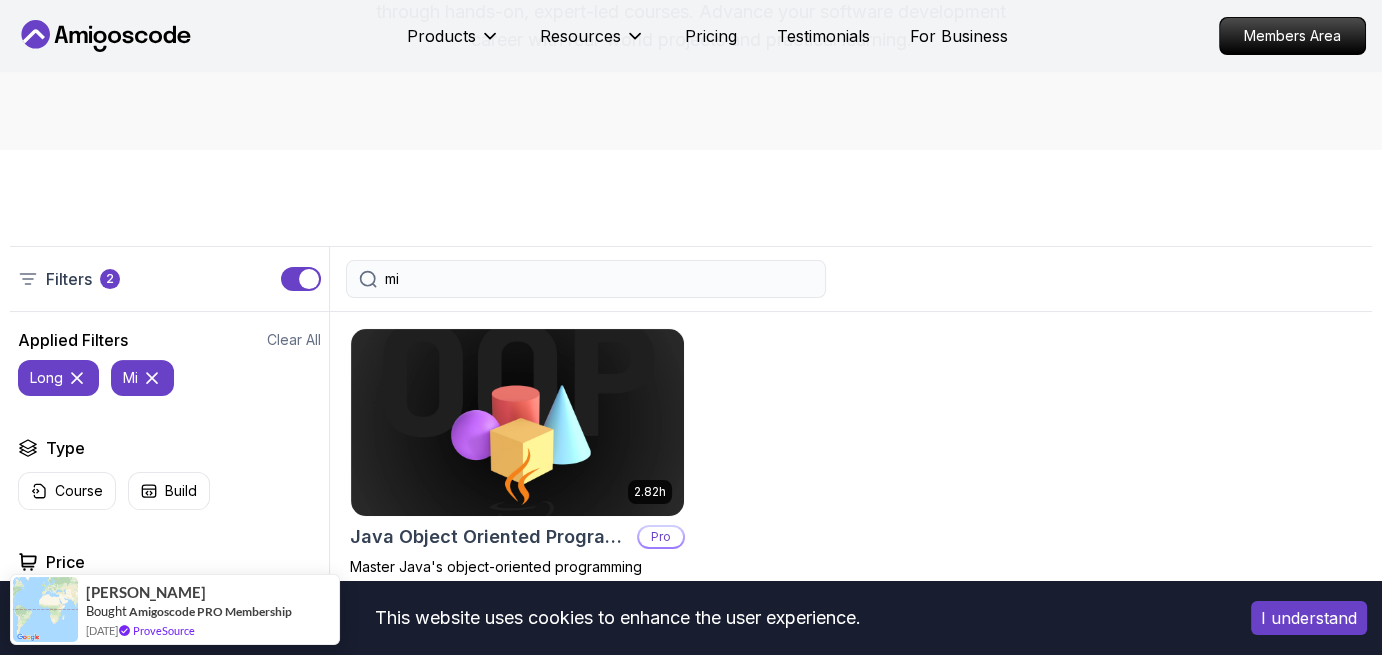 type on "m" 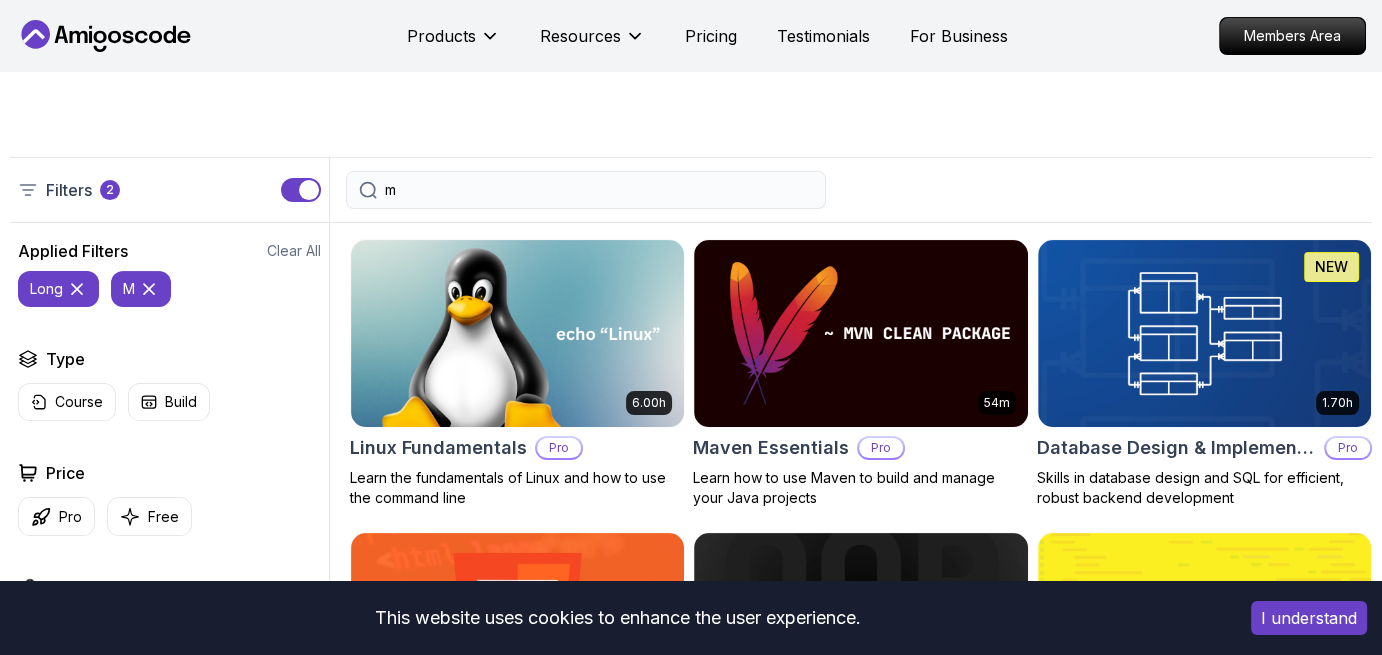 scroll, scrollTop: 400, scrollLeft: 0, axis: vertical 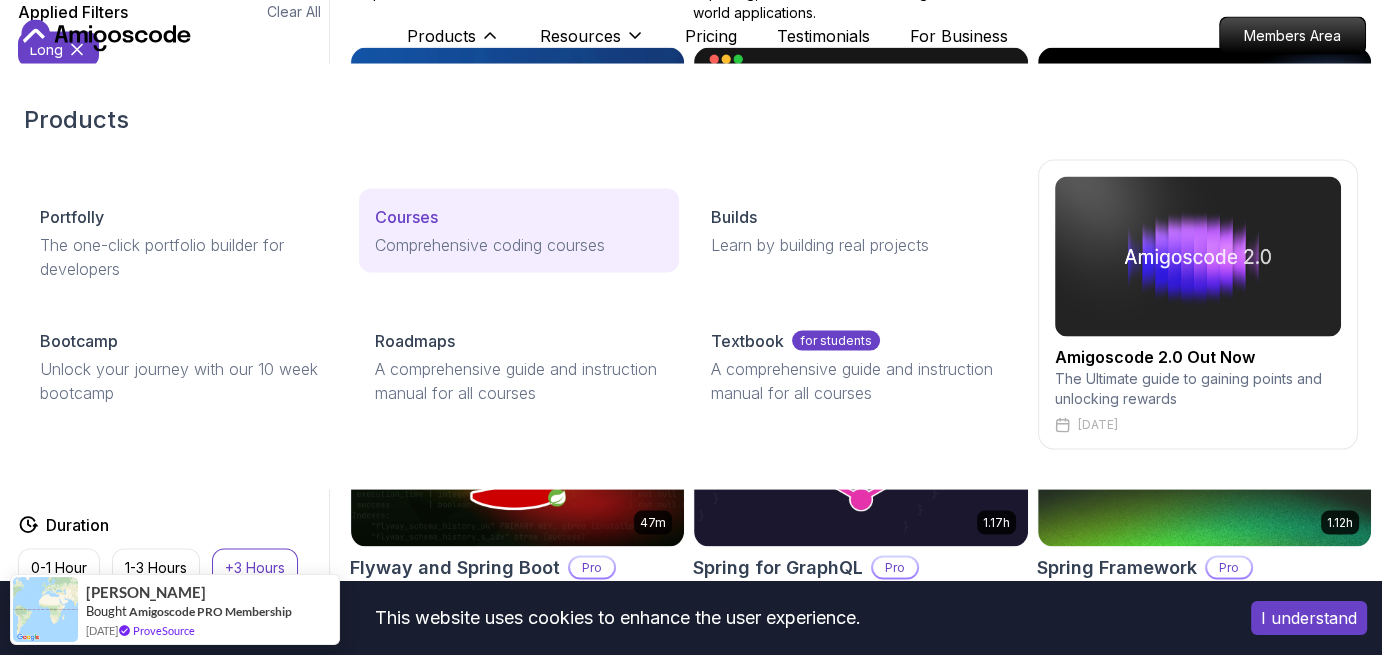 type 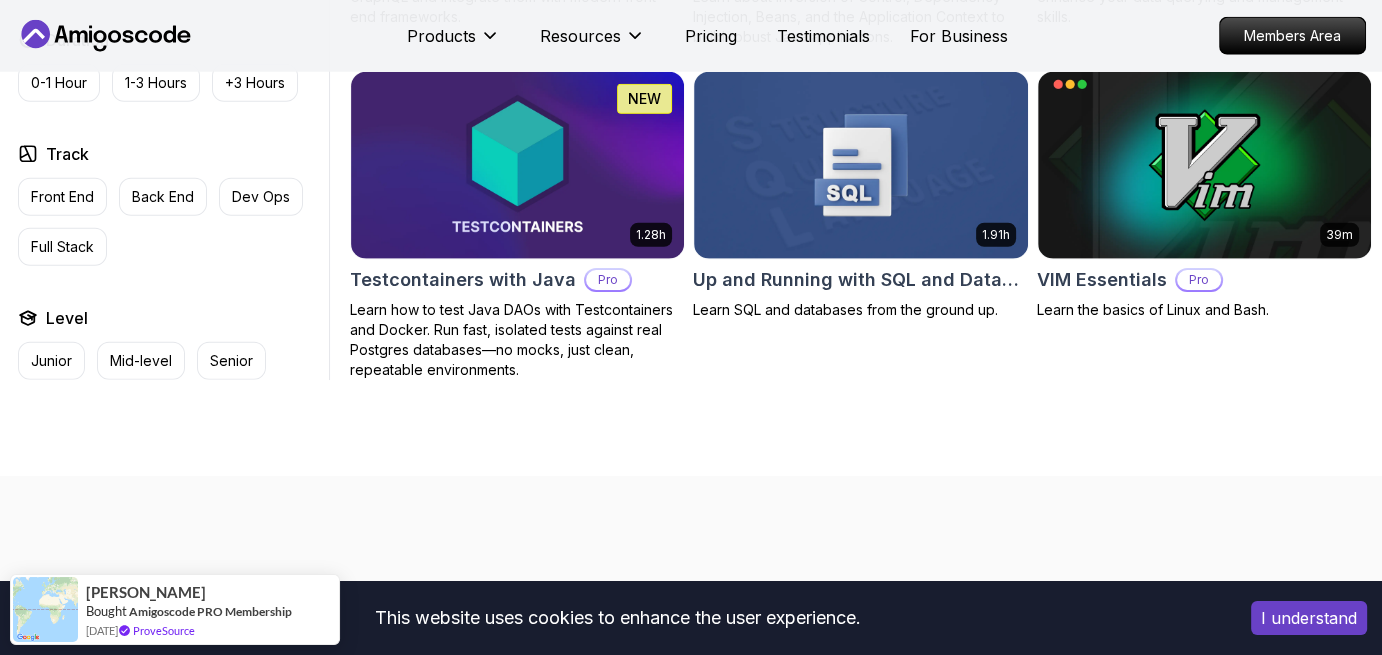 scroll, scrollTop: 5300, scrollLeft: 0, axis: vertical 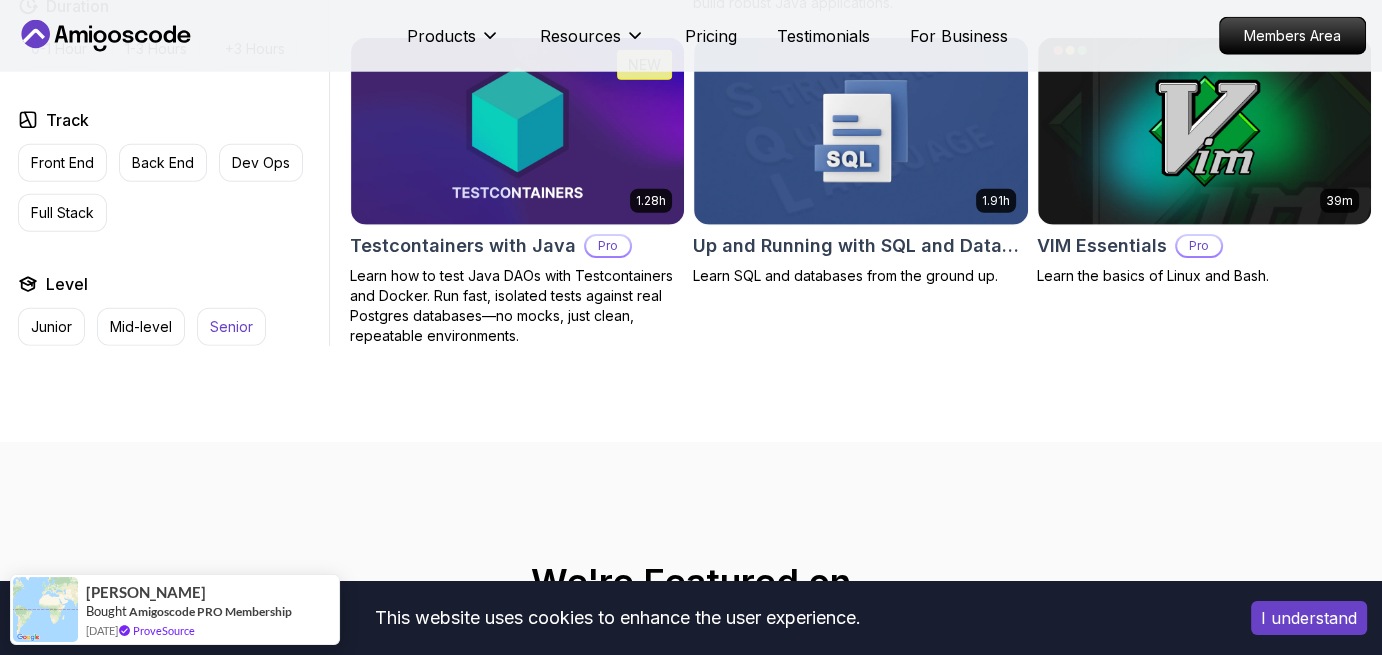click on "Senior" at bounding box center [231, 327] 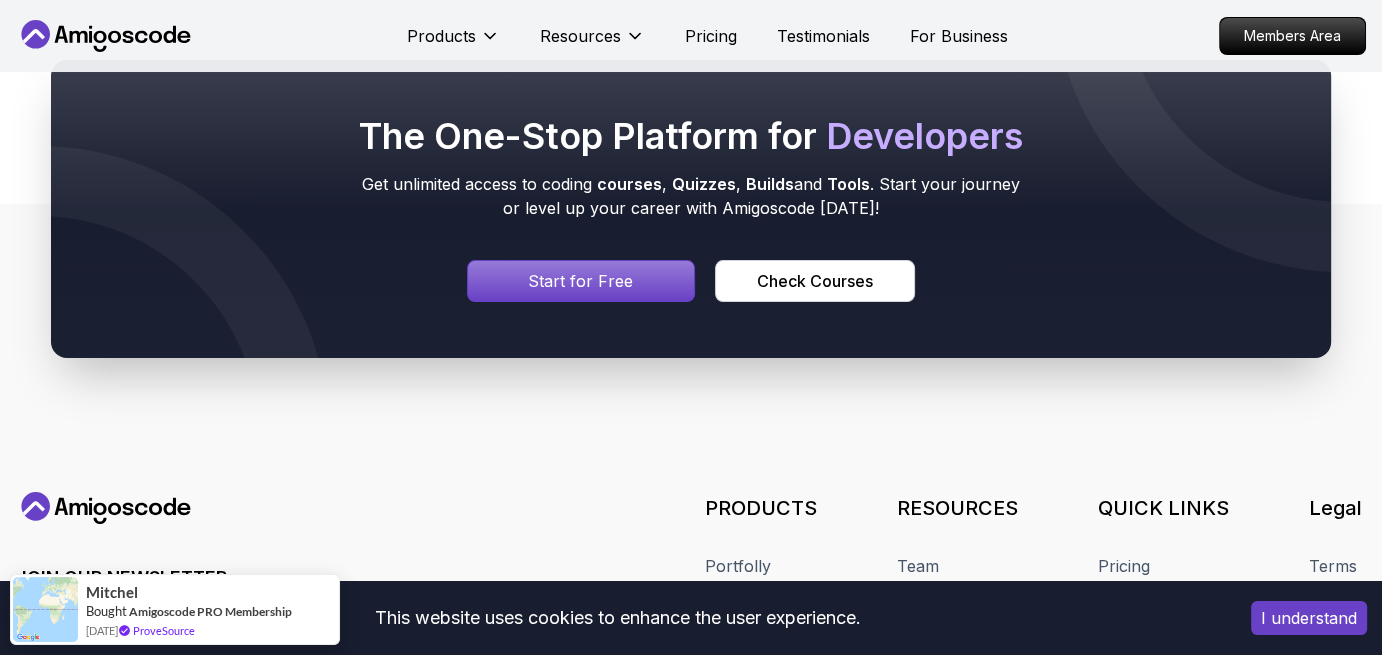 scroll, scrollTop: 7582, scrollLeft: 0, axis: vertical 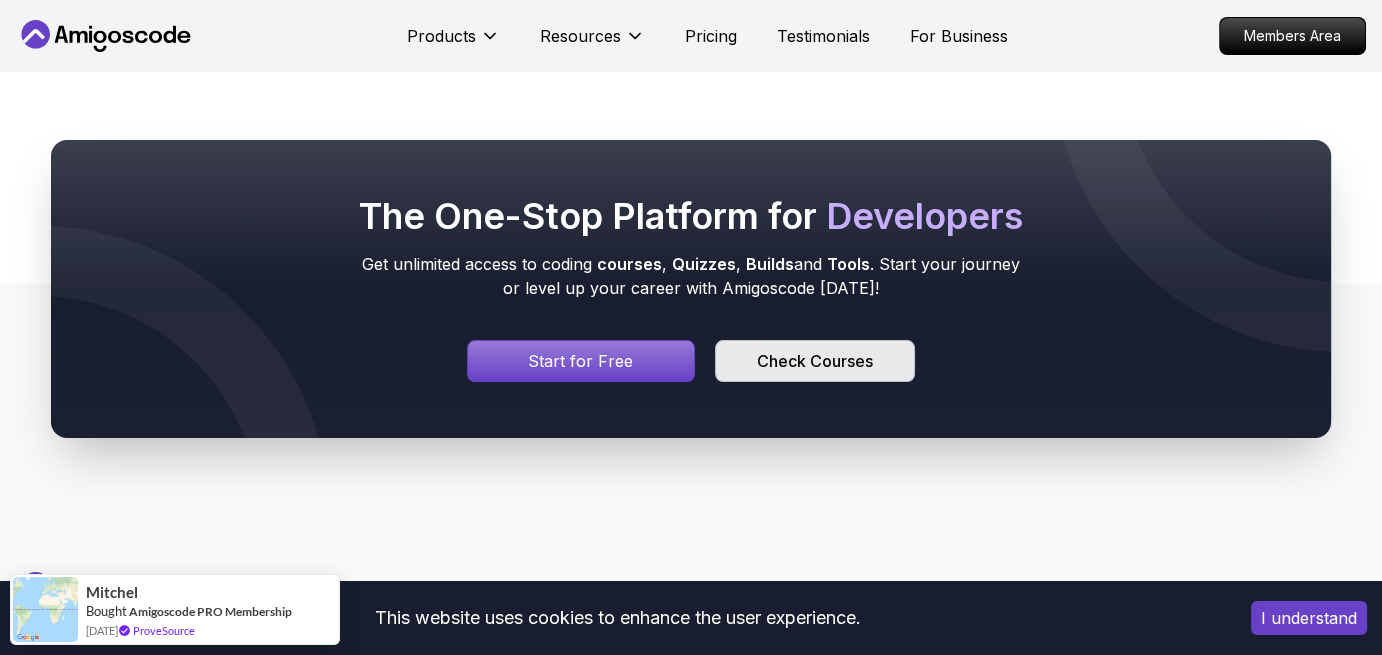 click on "Check Courses" at bounding box center [815, 361] 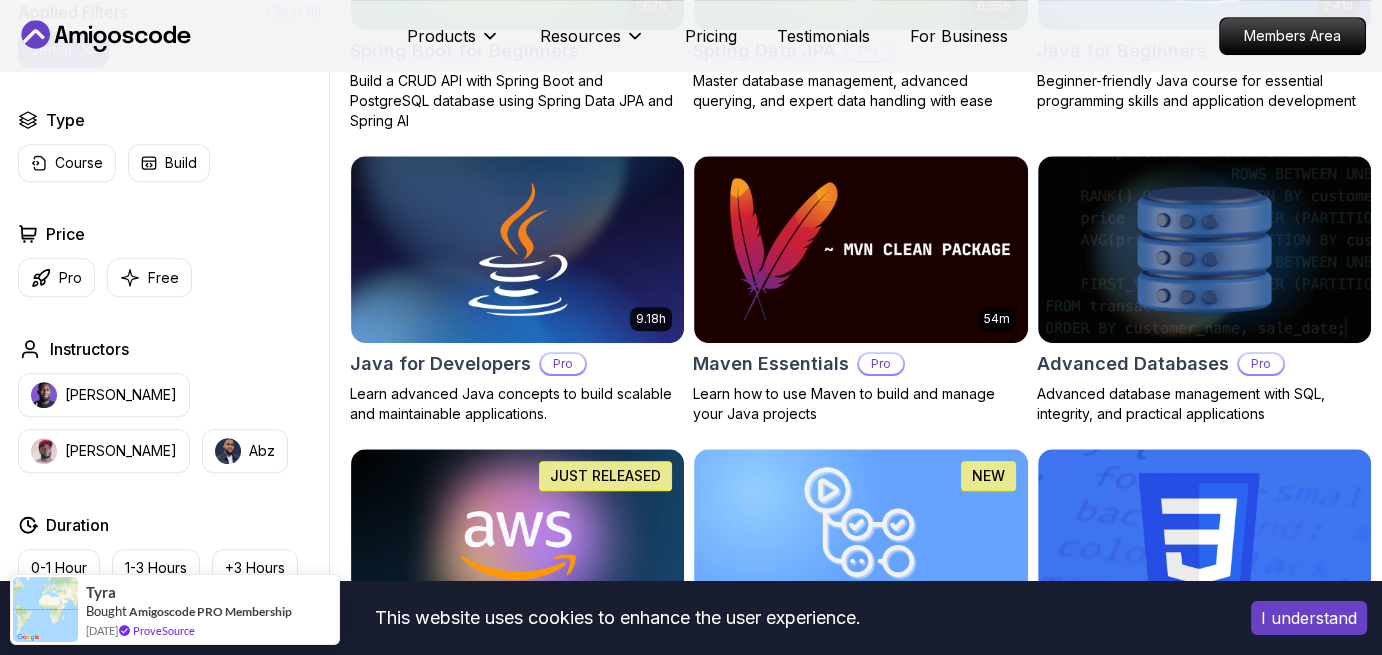 scroll, scrollTop: 1100, scrollLeft: 0, axis: vertical 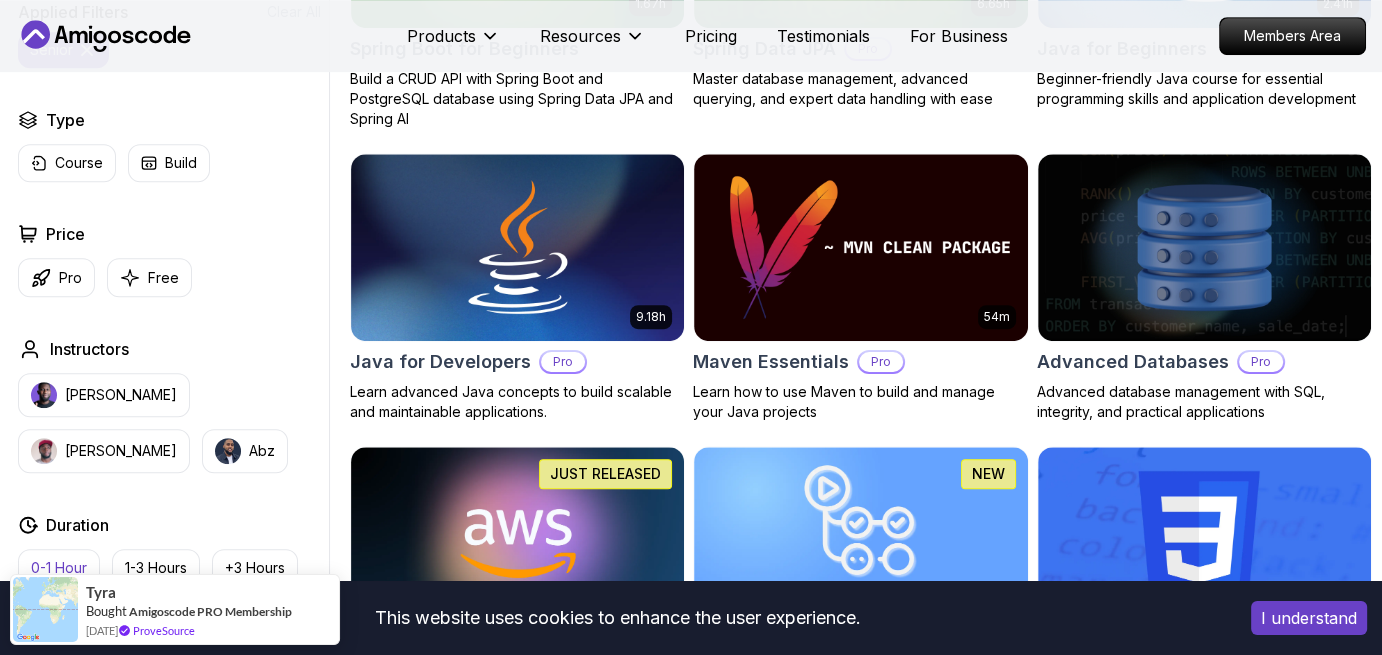 click on "0-1 Hour" at bounding box center (59, 568) 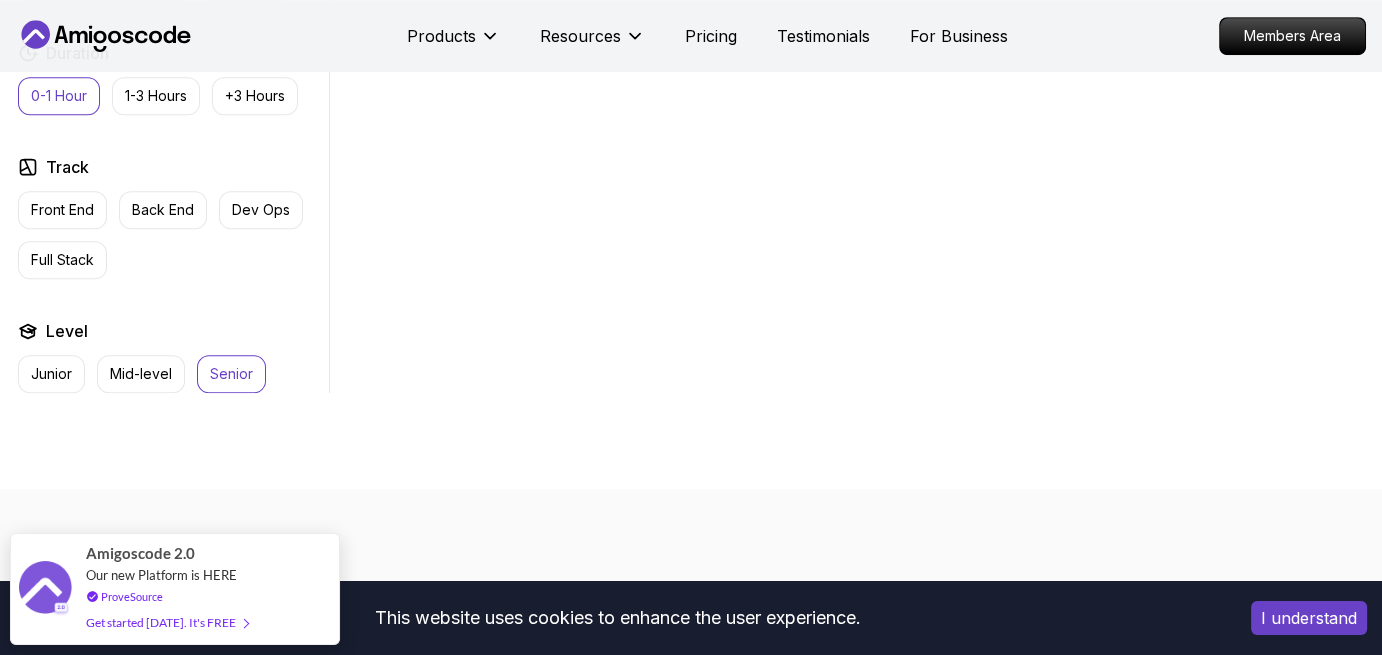 click on "Senior" at bounding box center [231, 374] 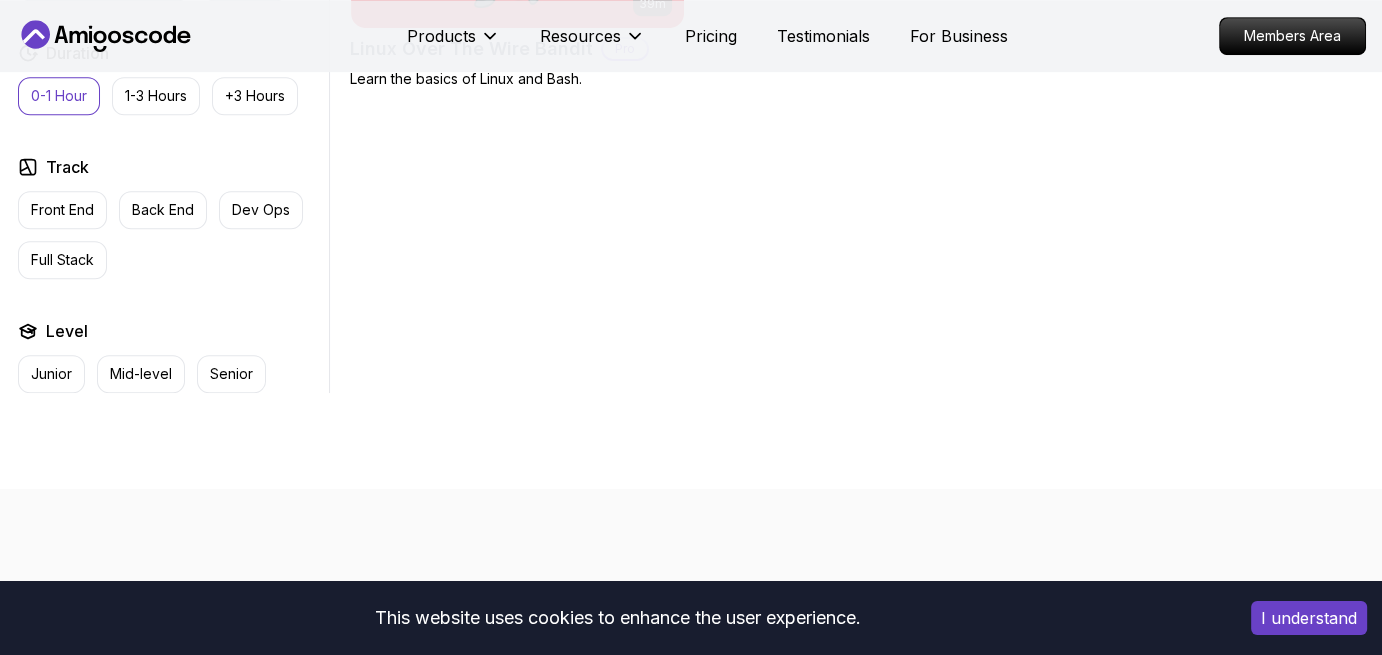 click on "Junior Mid-level Senior" at bounding box center [169, 374] 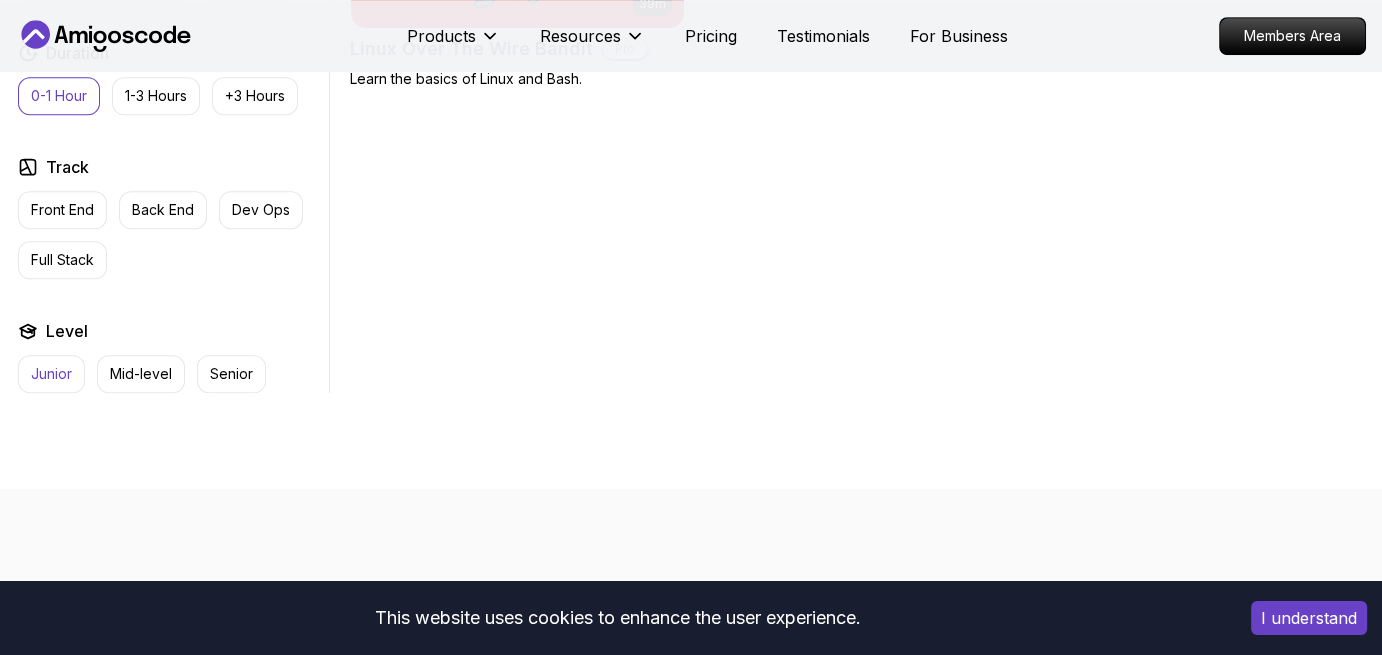click on "Junior" at bounding box center (51, 374) 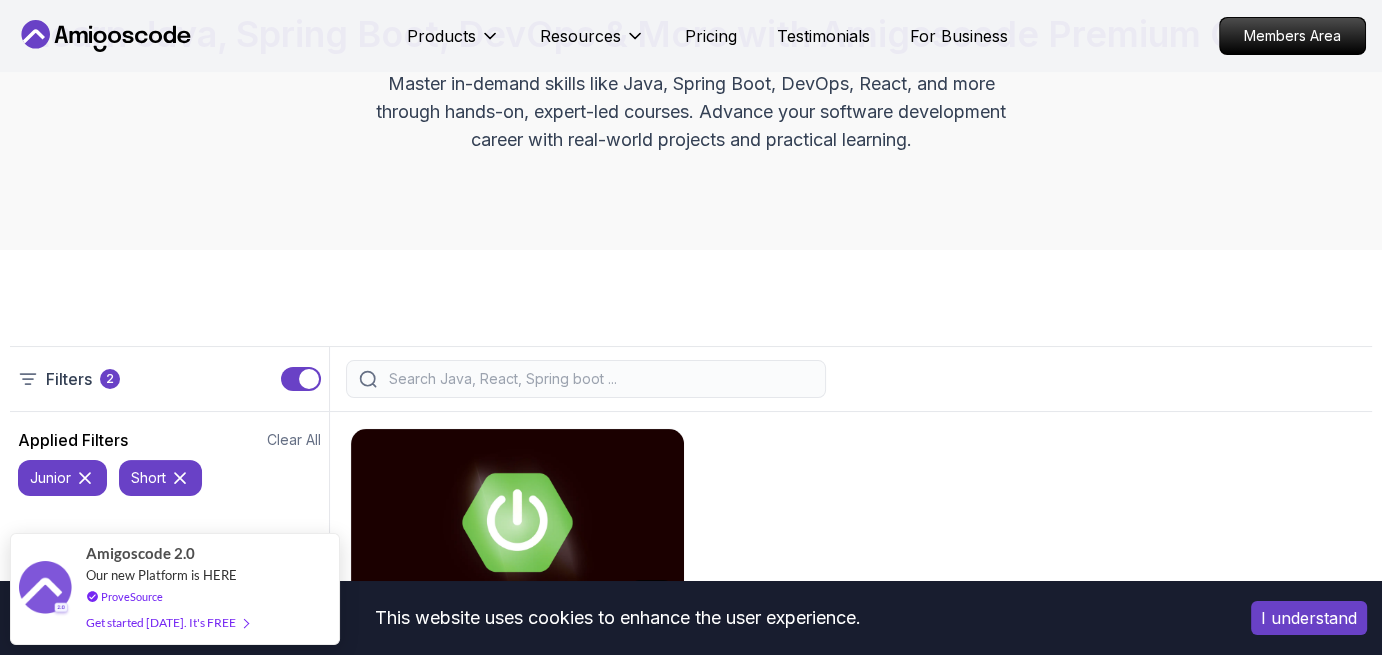 scroll, scrollTop: 400, scrollLeft: 0, axis: vertical 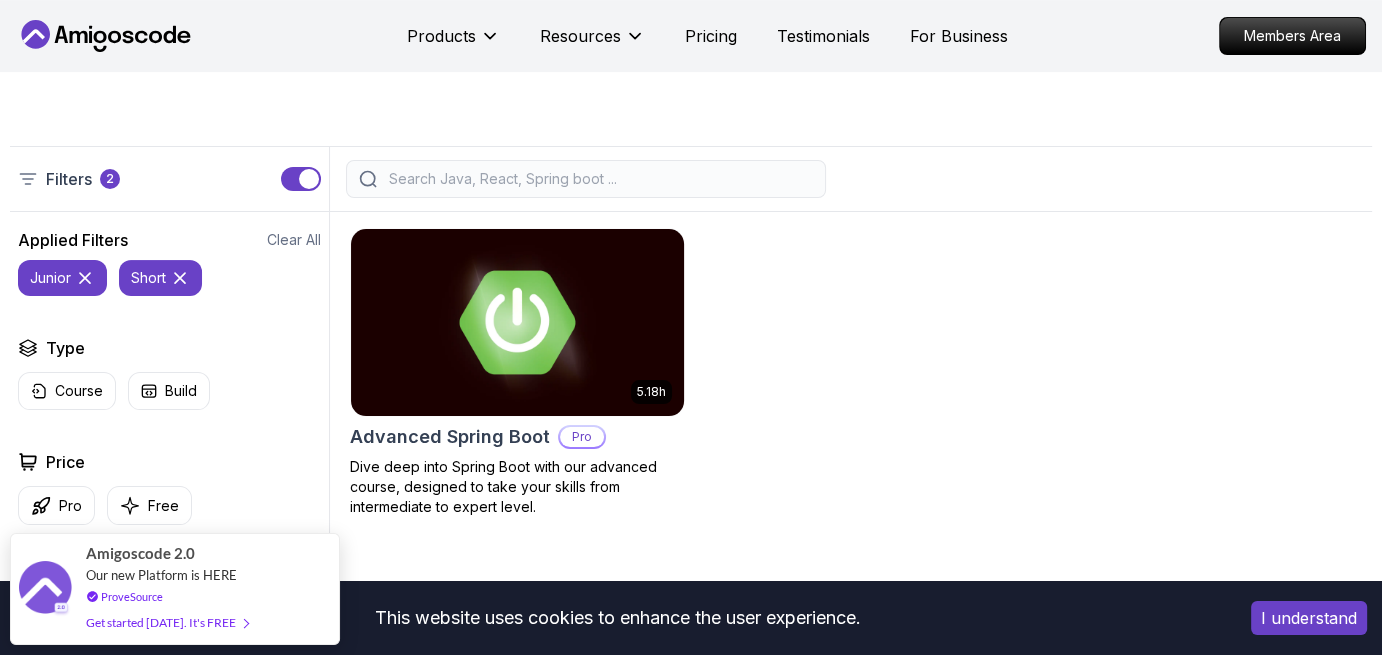 click at bounding box center [518, 322] 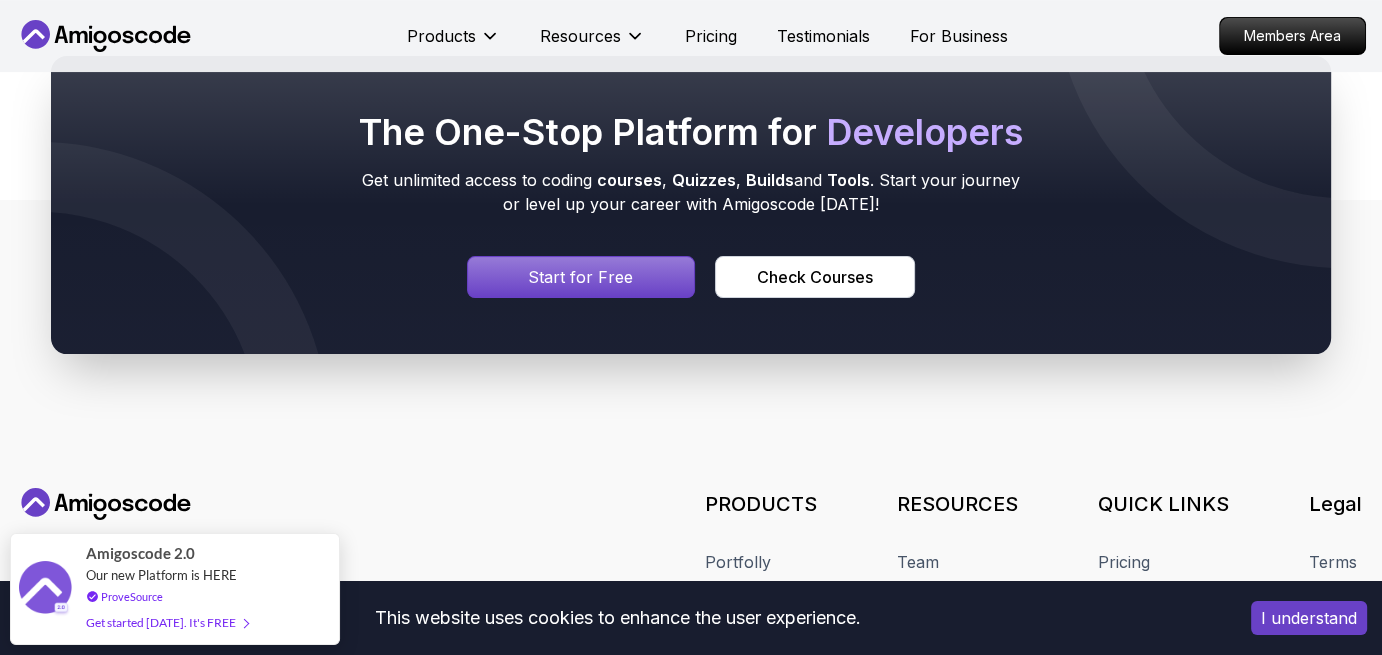 scroll, scrollTop: 8322, scrollLeft: 0, axis: vertical 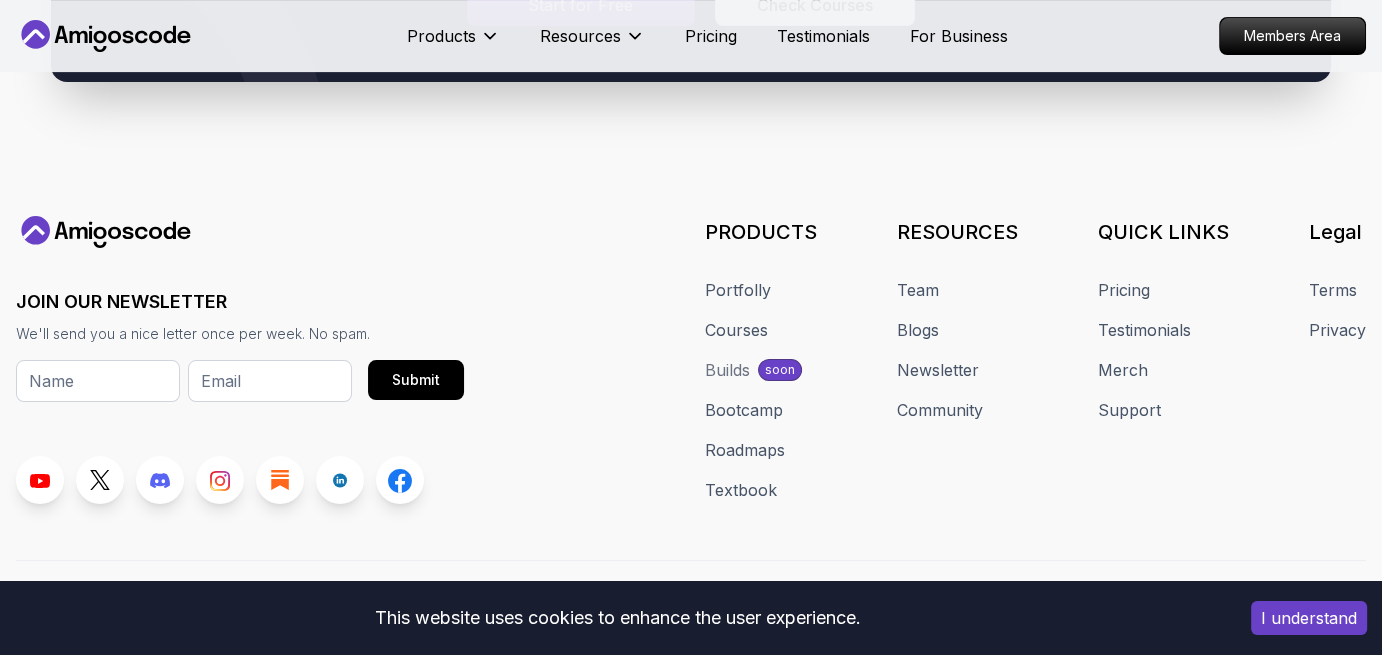 click on "Builds" at bounding box center (727, 370) 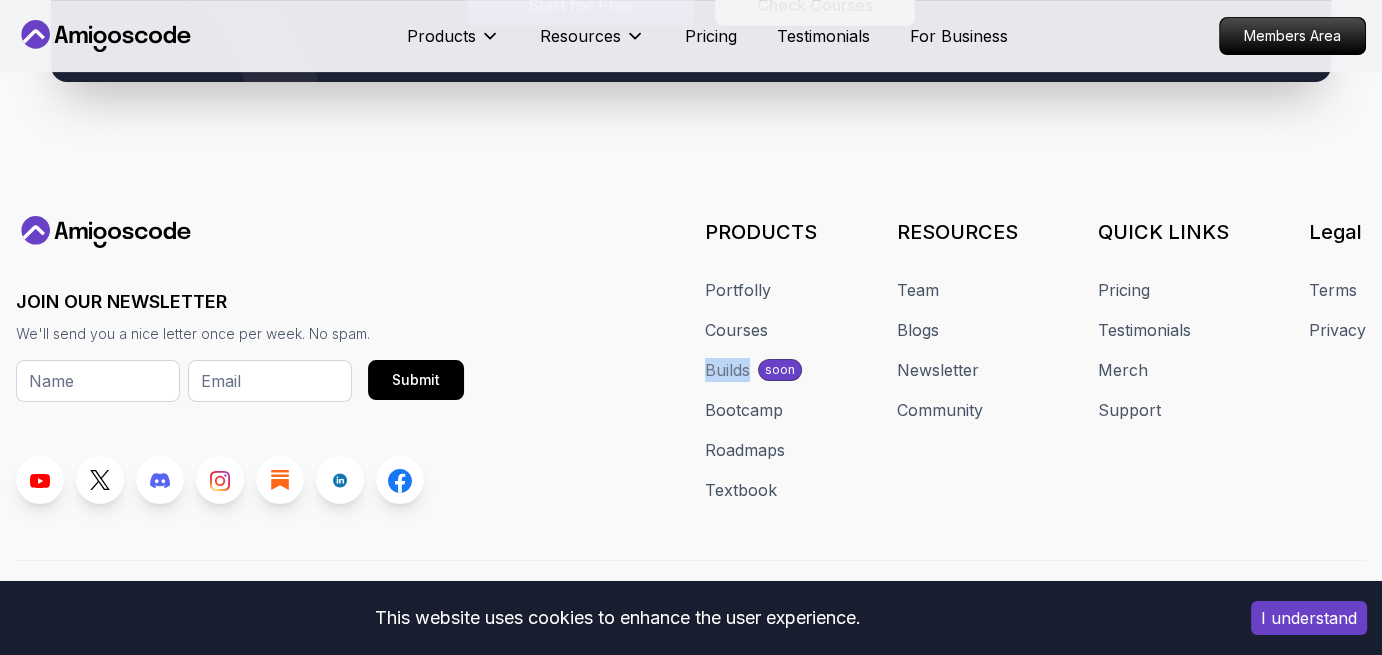 click on "Builds" at bounding box center [727, 370] 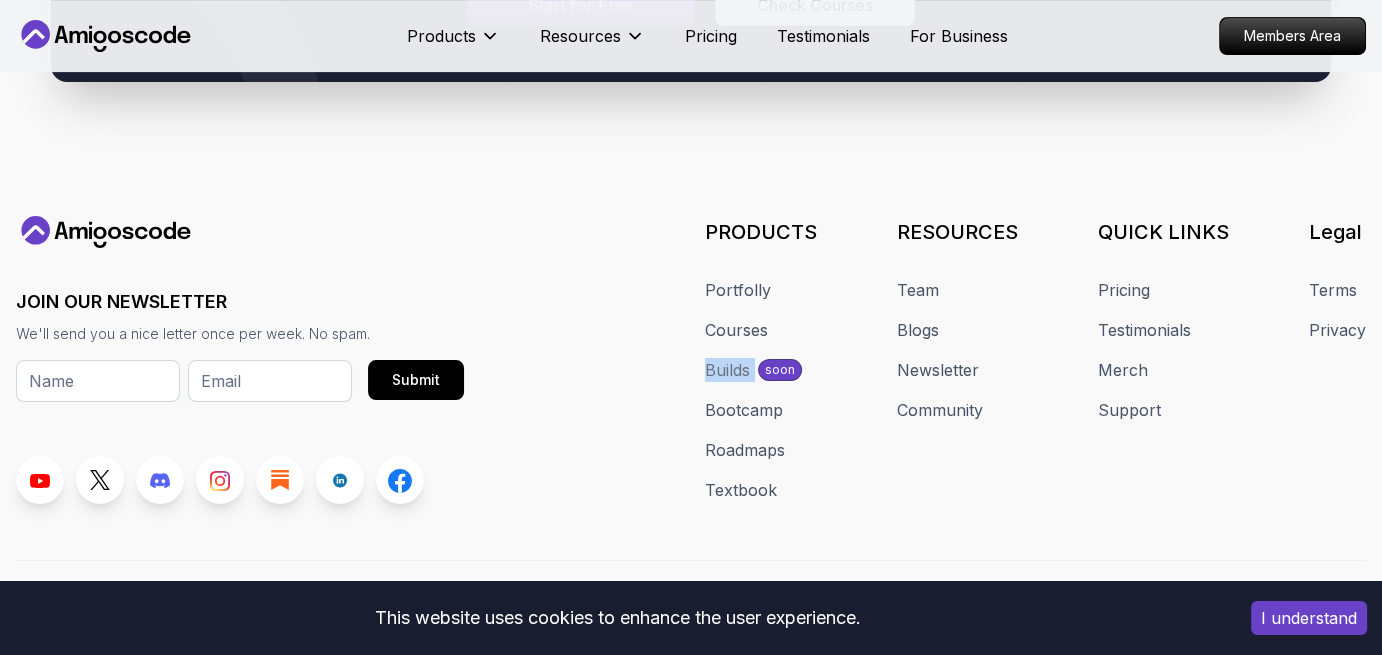 click on "Builds" at bounding box center [727, 370] 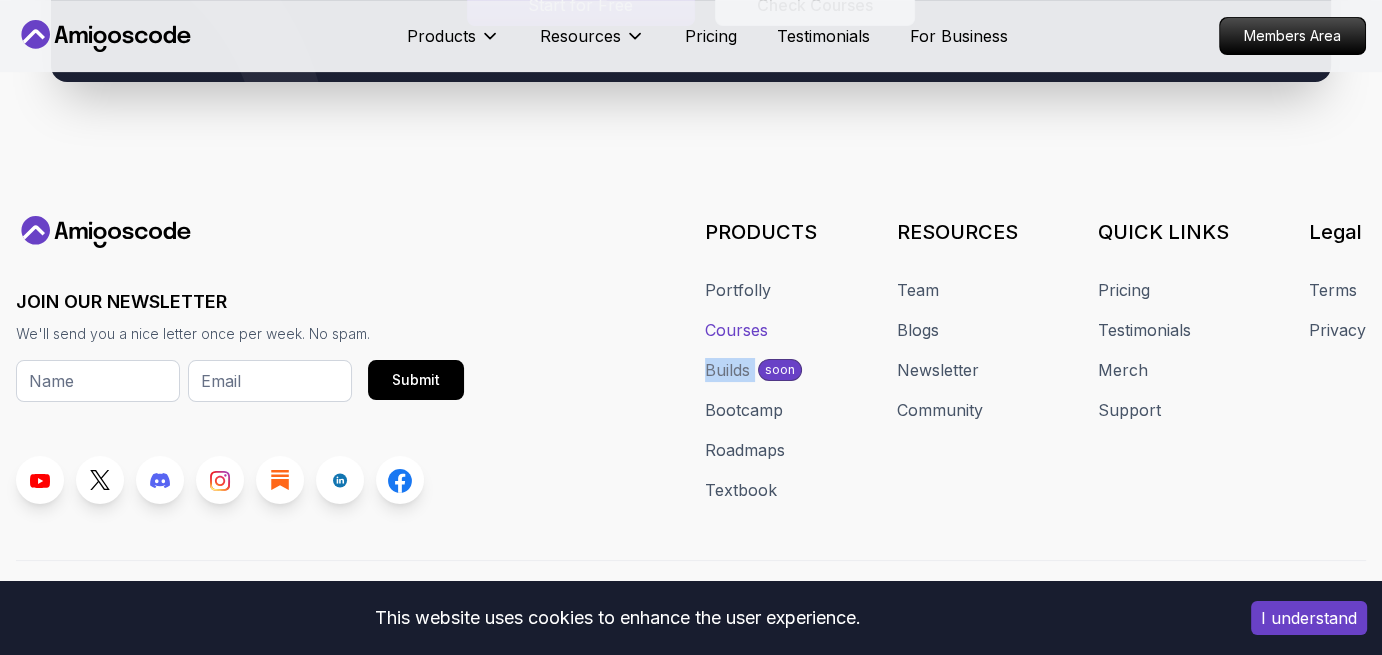 click on "Courses" at bounding box center (736, 330) 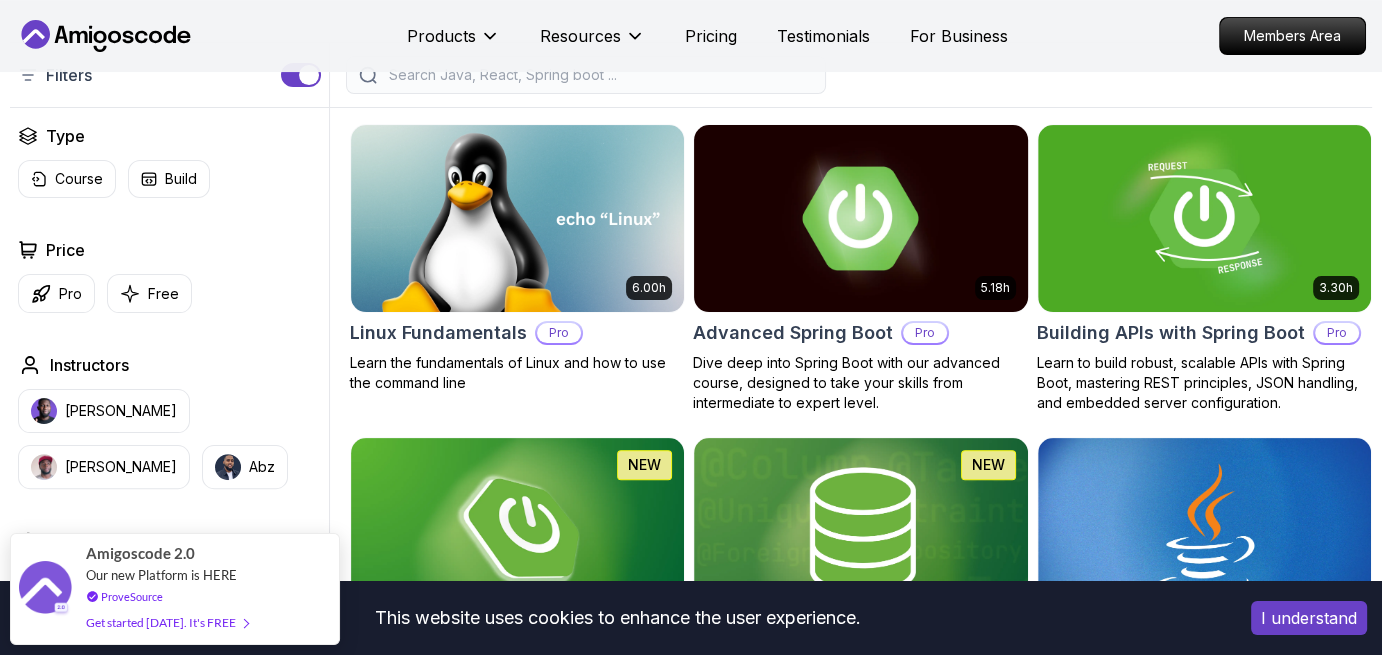 scroll, scrollTop: 500, scrollLeft: 0, axis: vertical 